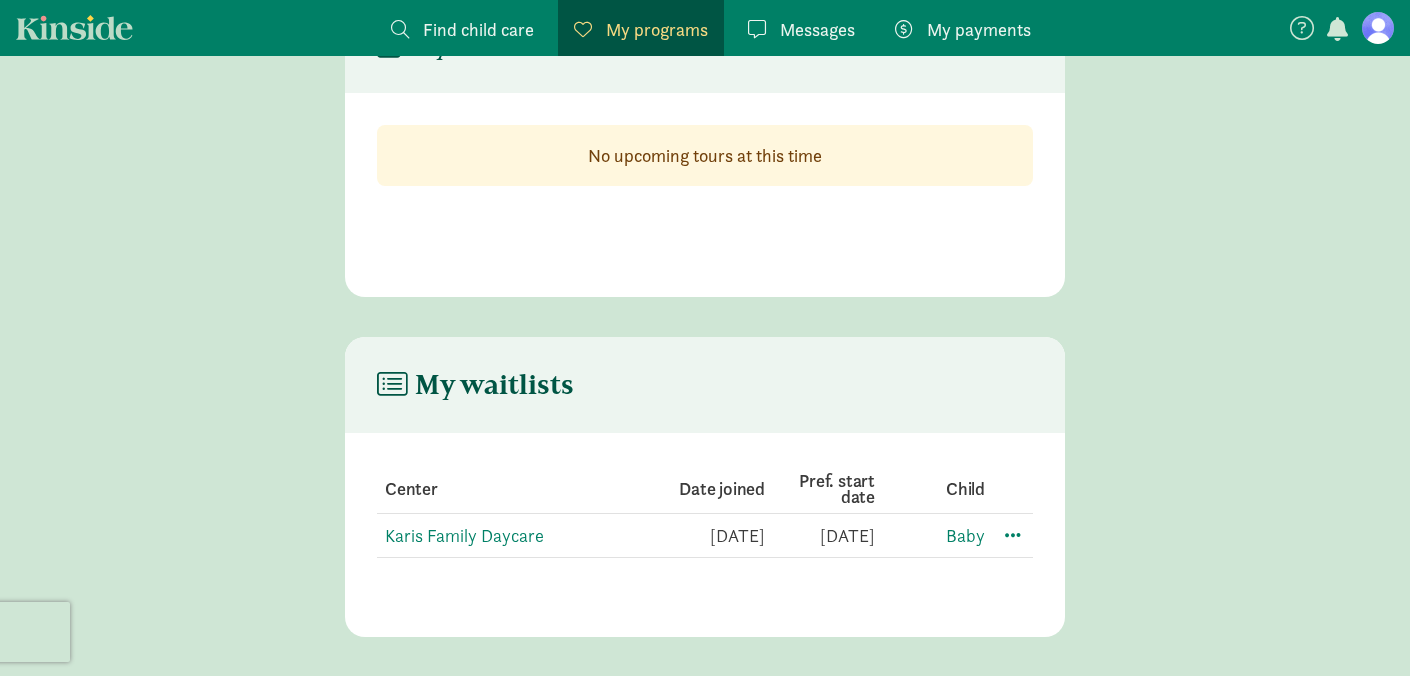 scroll, scrollTop: 100, scrollLeft: 0, axis: vertical 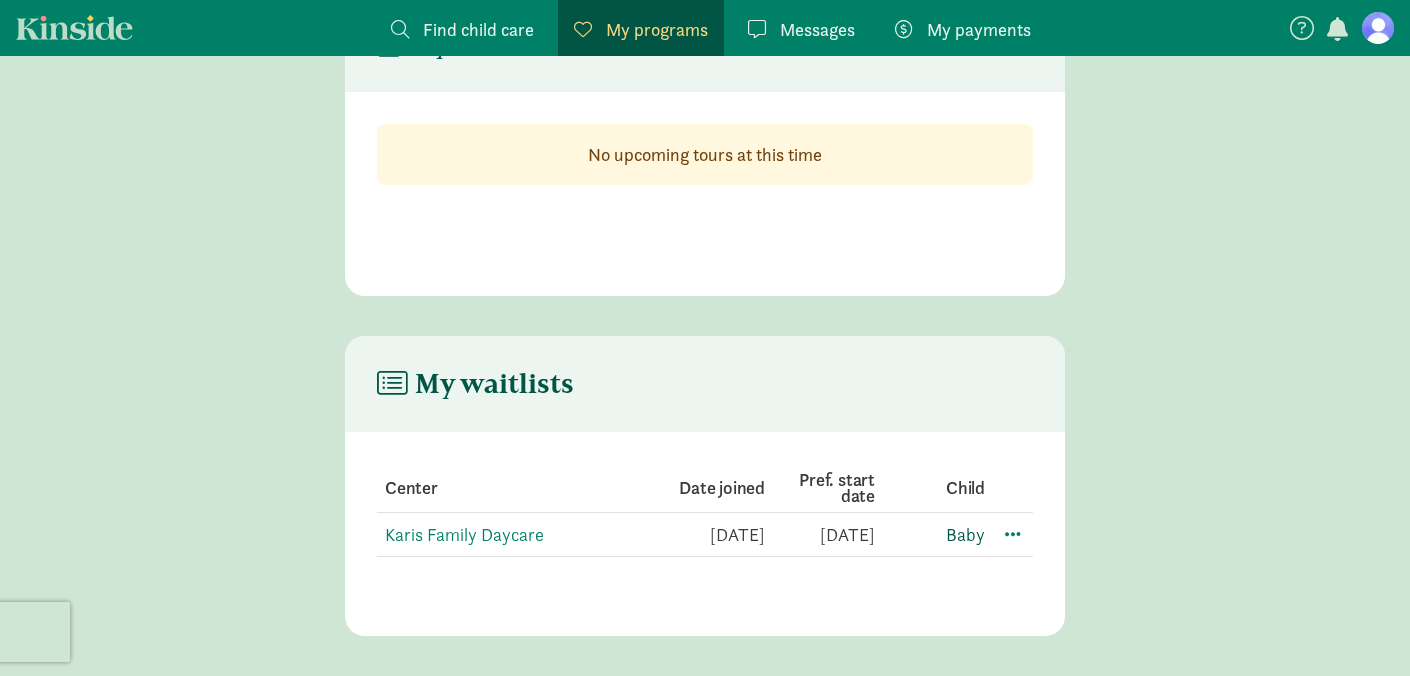 click on "Baby" 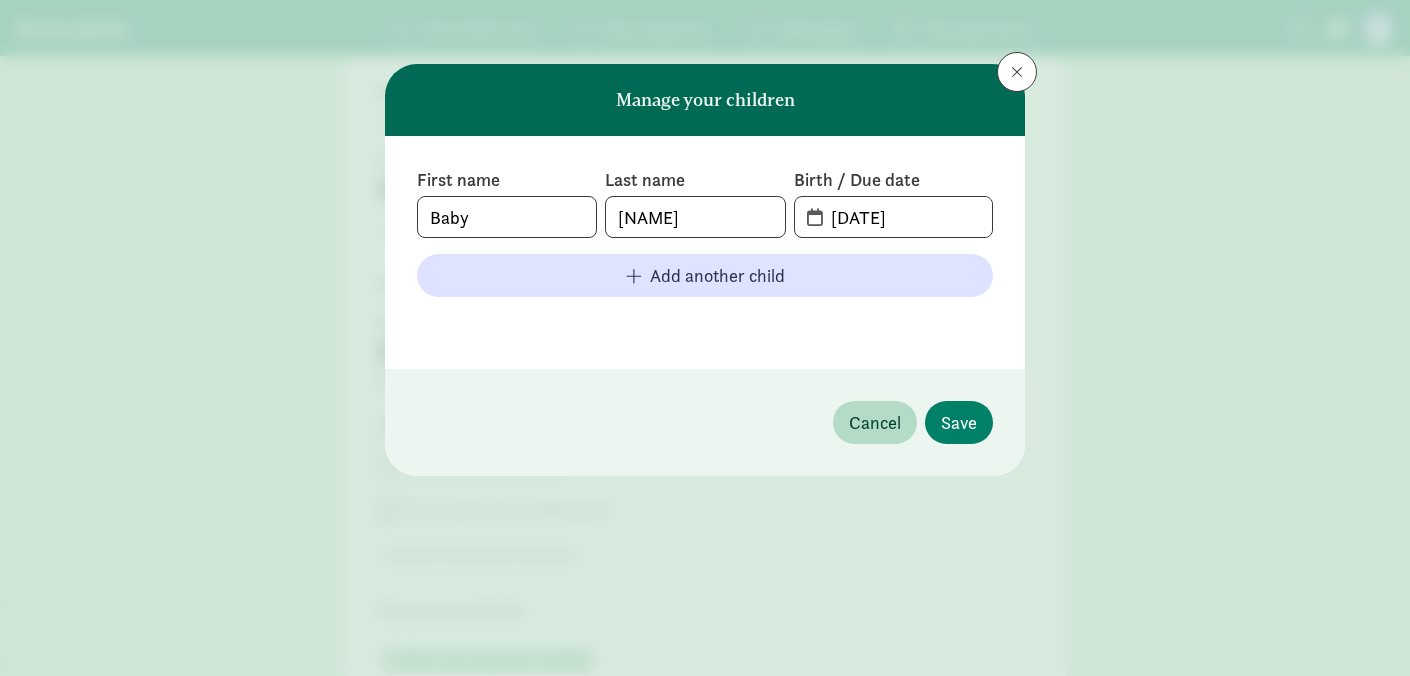 scroll, scrollTop: 868, scrollLeft: 0, axis: vertical 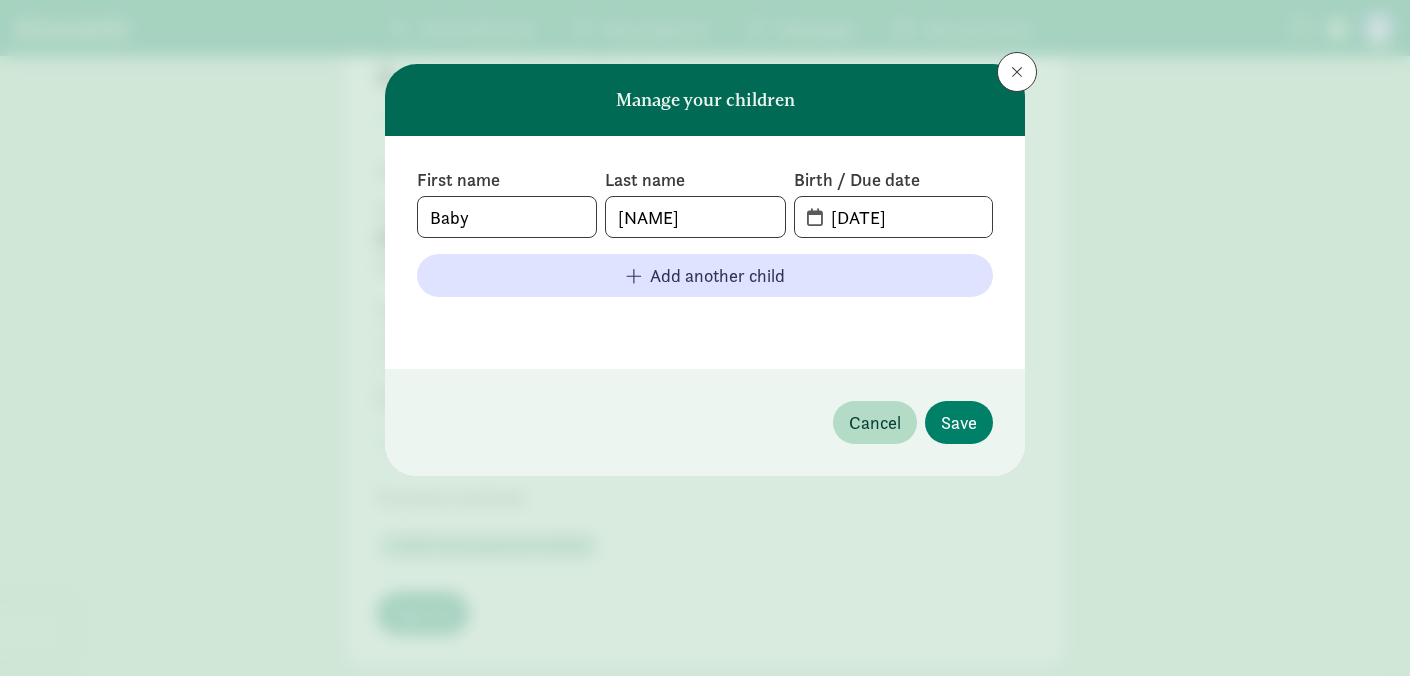 click on "Manage your children" at bounding box center (705, 100) 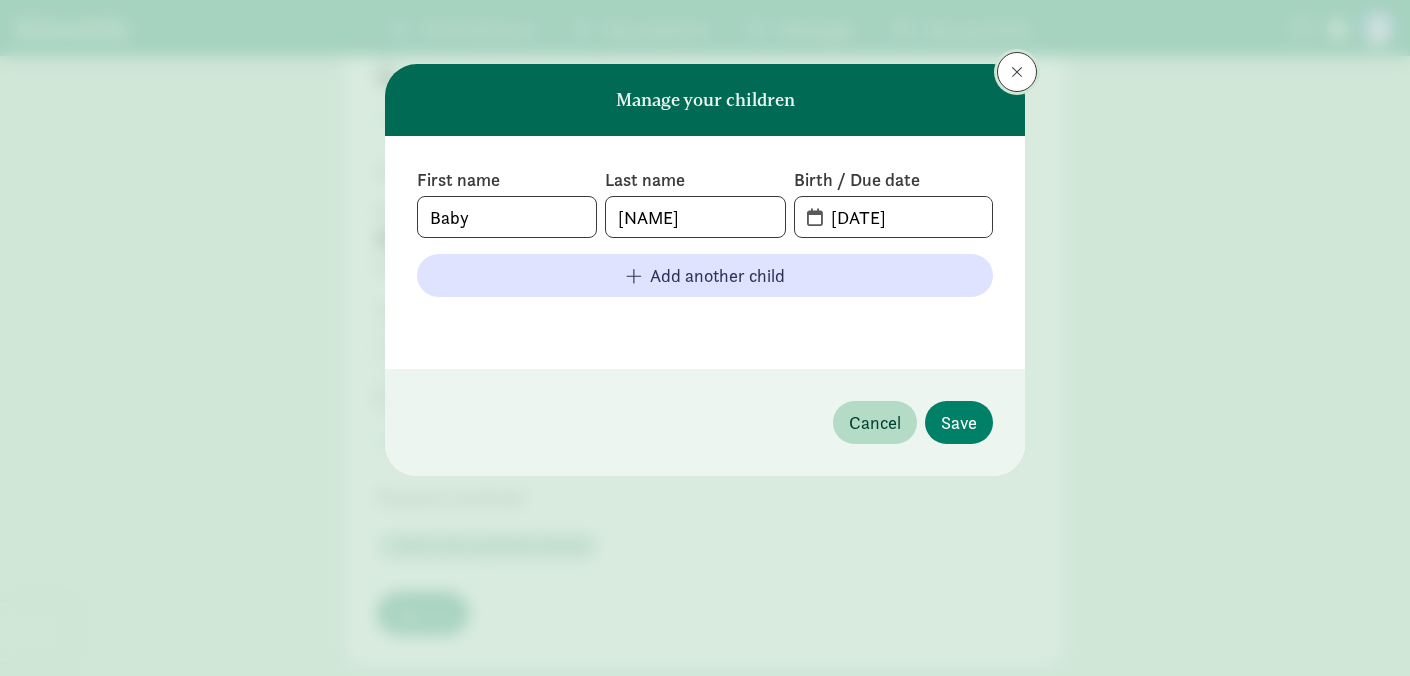 click at bounding box center (1017, 72) 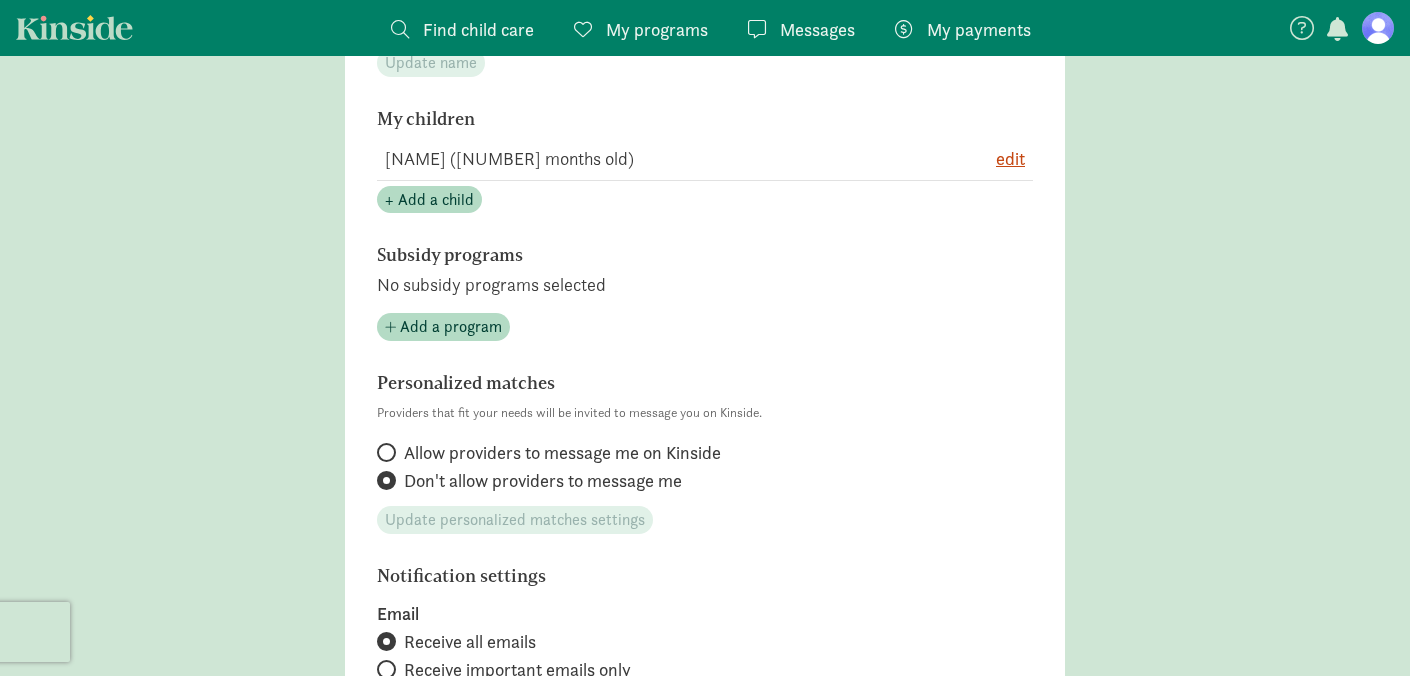 scroll, scrollTop: 0, scrollLeft: 0, axis: both 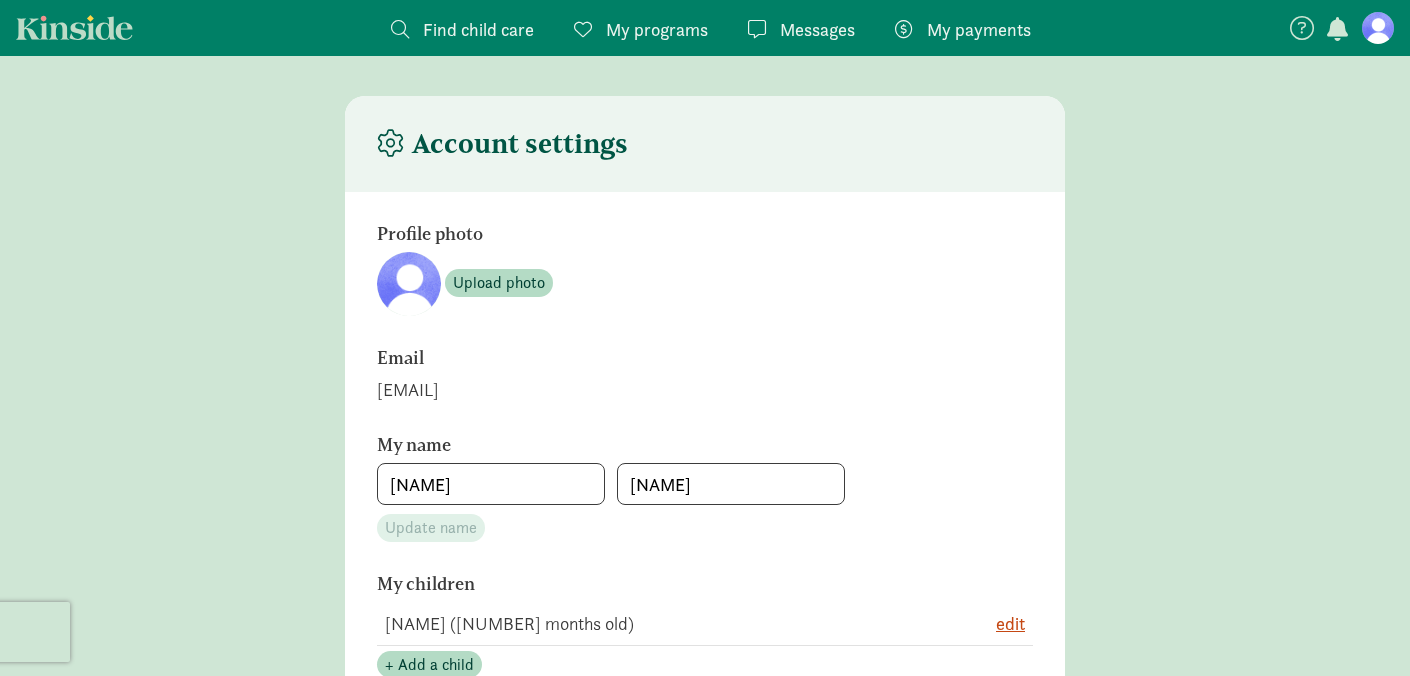 click at bounding box center [1338, 31] 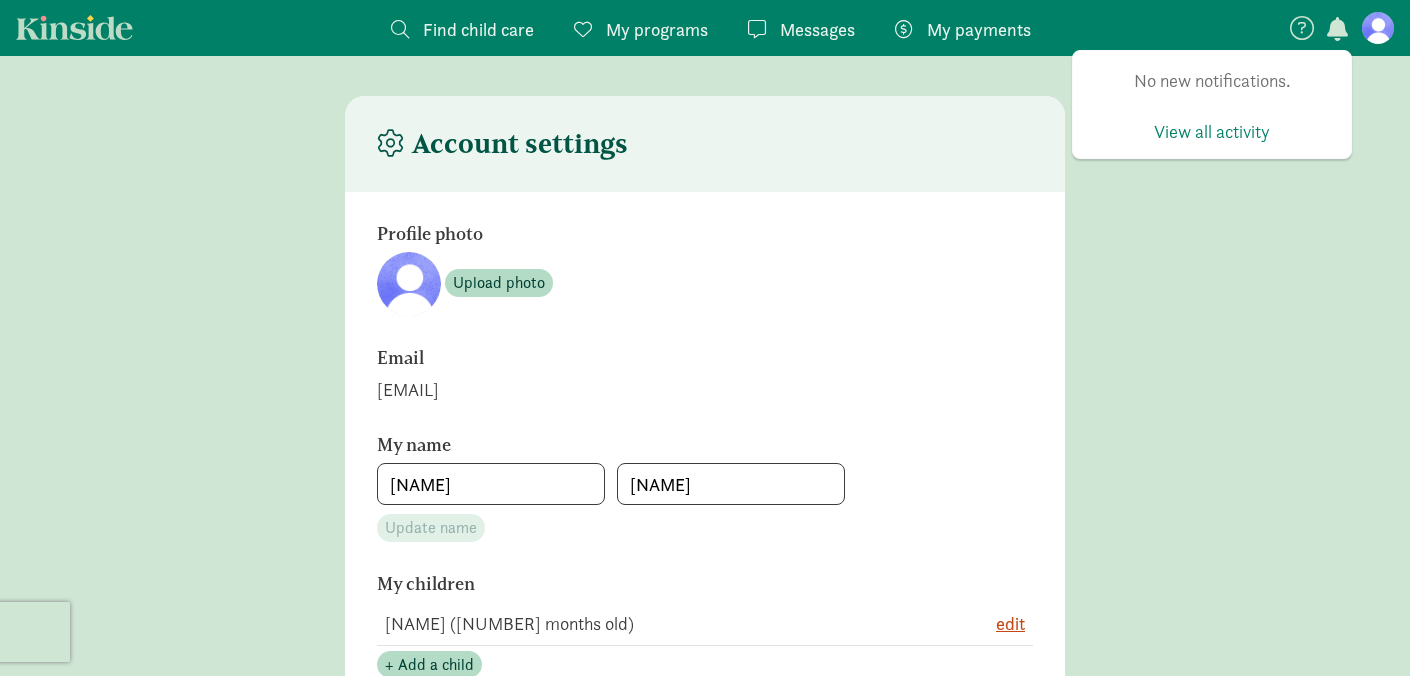 click on "No new notifications.
View all activity" 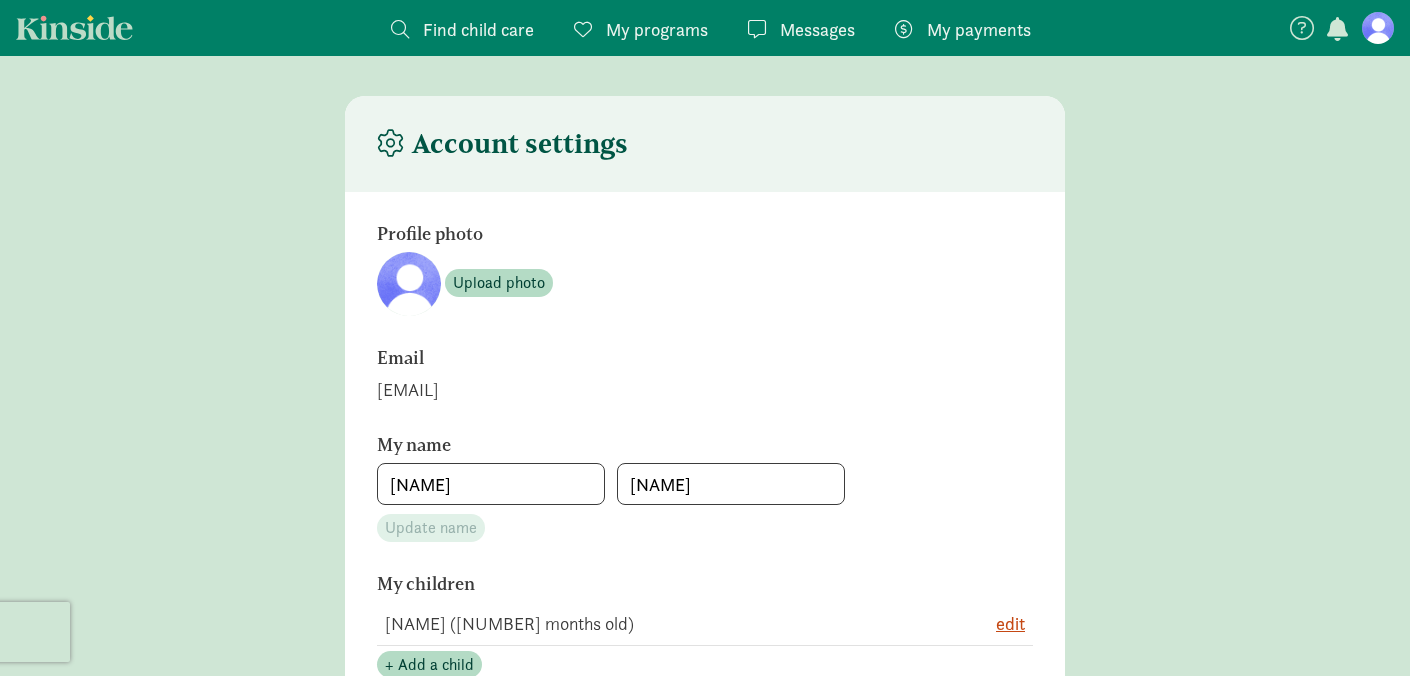 click at bounding box center [1378, 28] 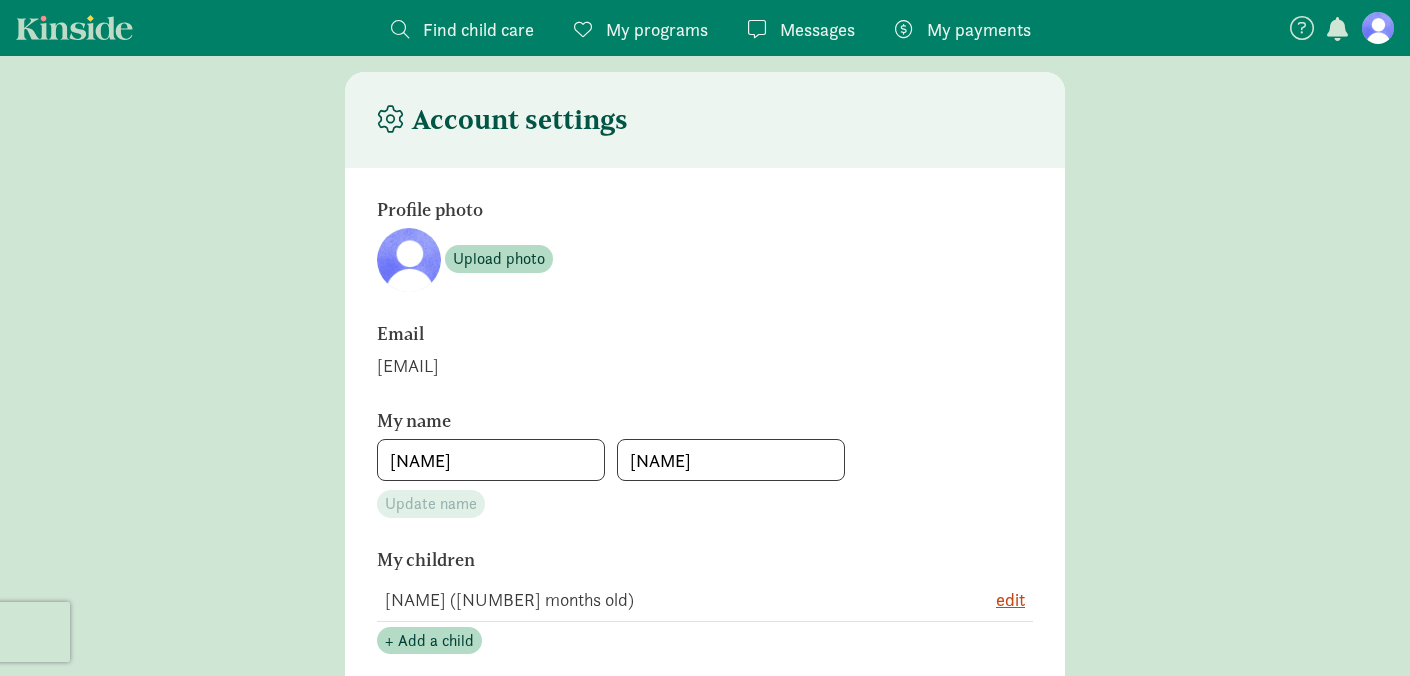 scroll, scrollTop: 0, scrollLeft: 0, axis: both 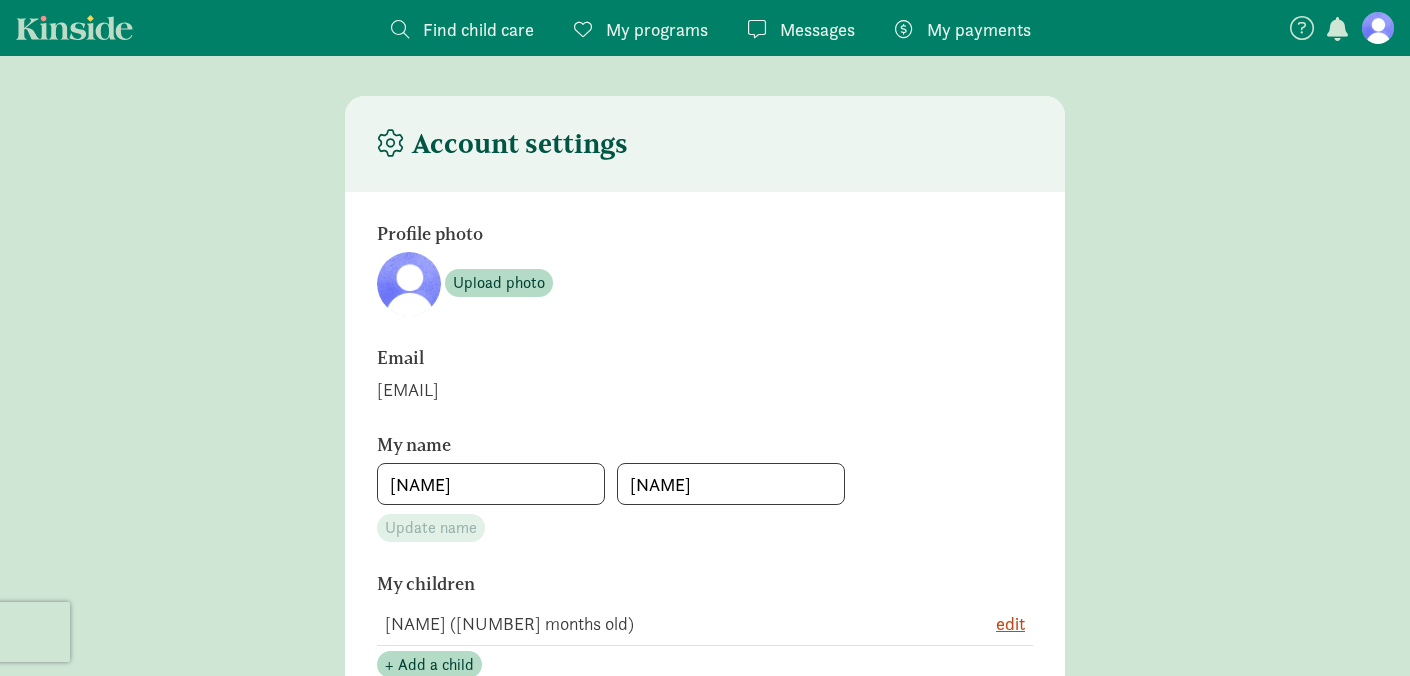 click at bounding box center (1337, 29) 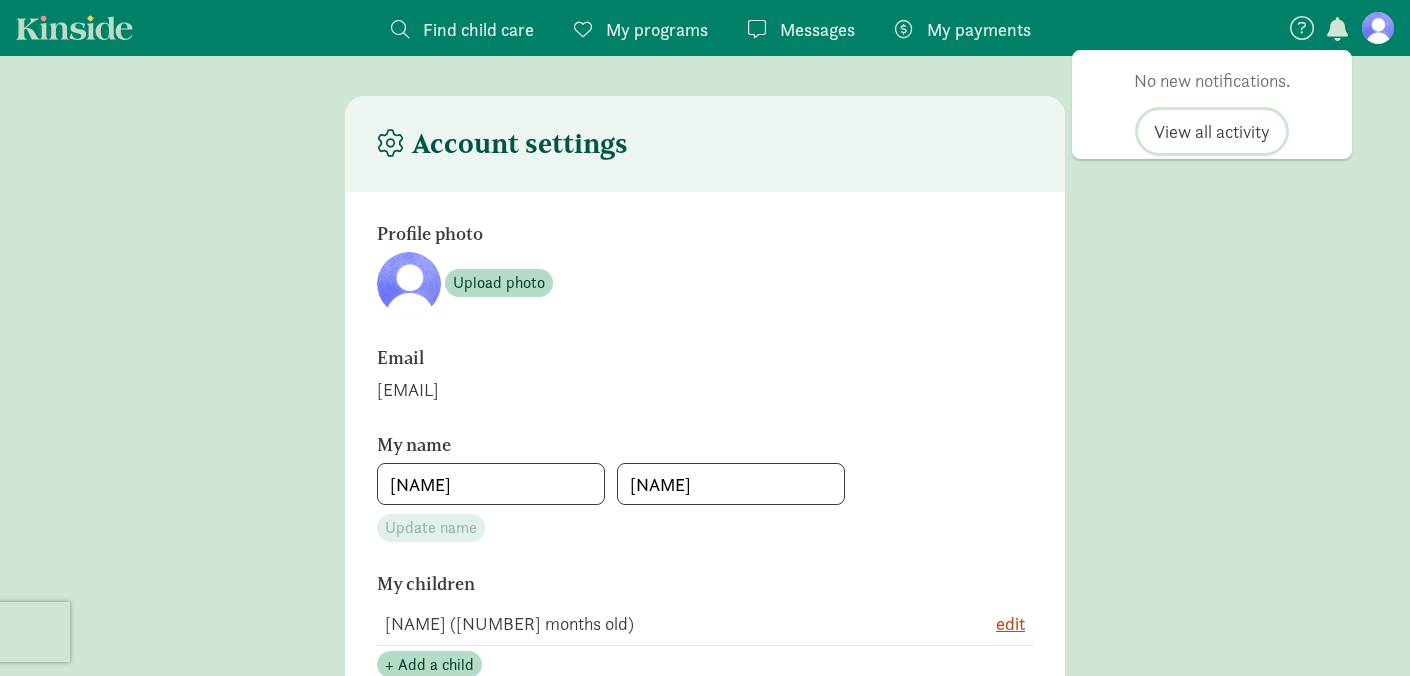 click on "View all activity" at bounding box center [1212, 131] 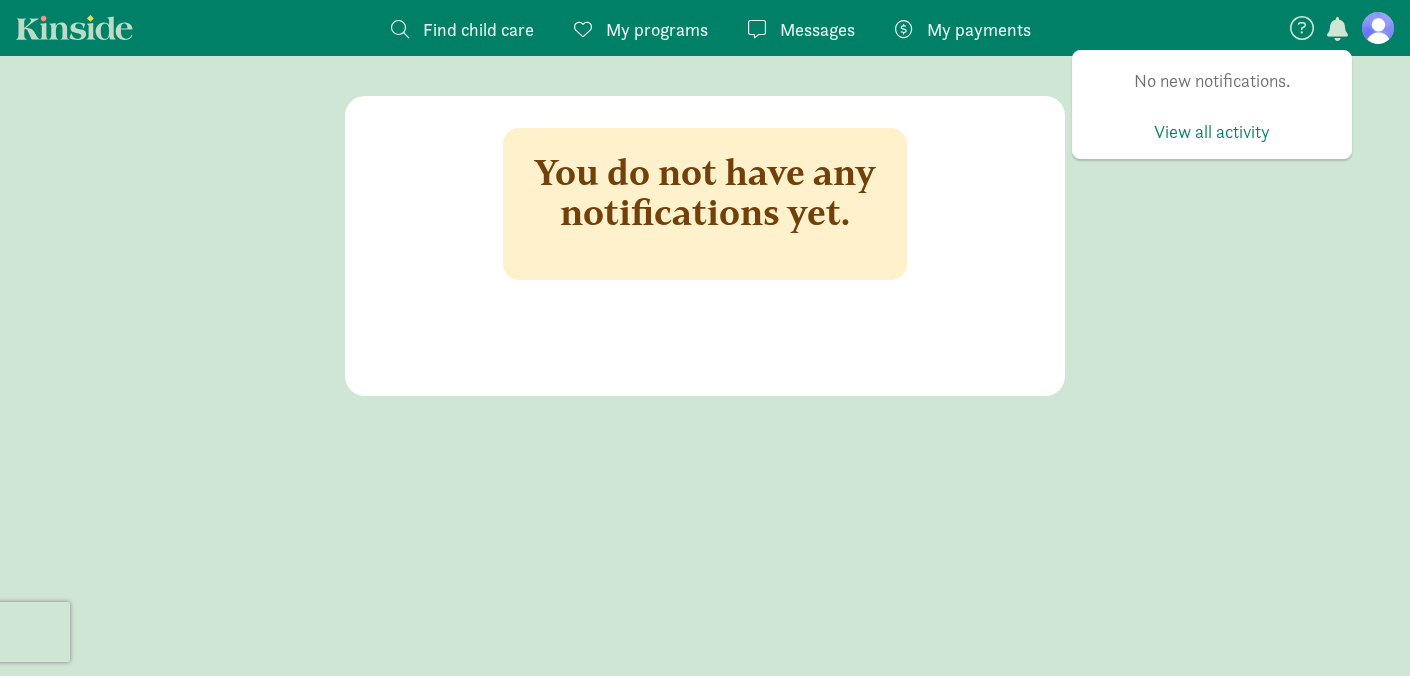 click on "You do not have any notifications yet." 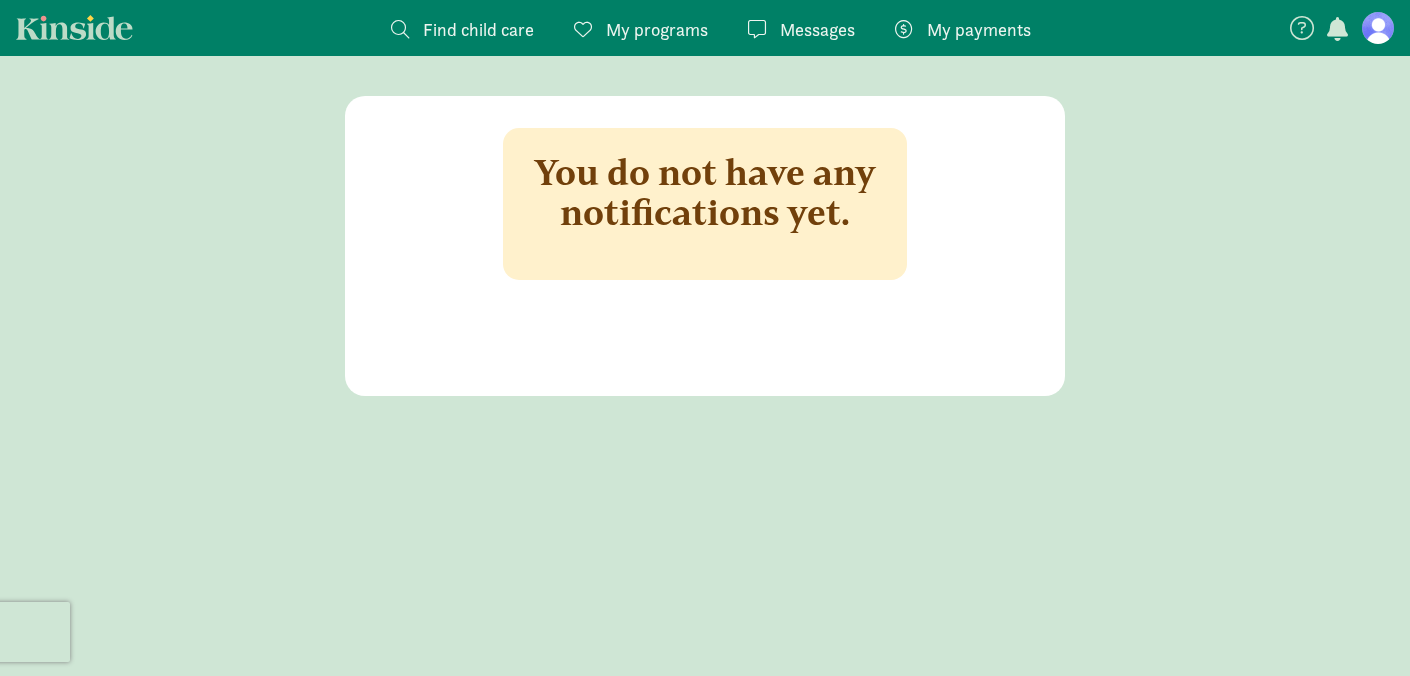 click on "My programs" at bounding box center [657, 29] 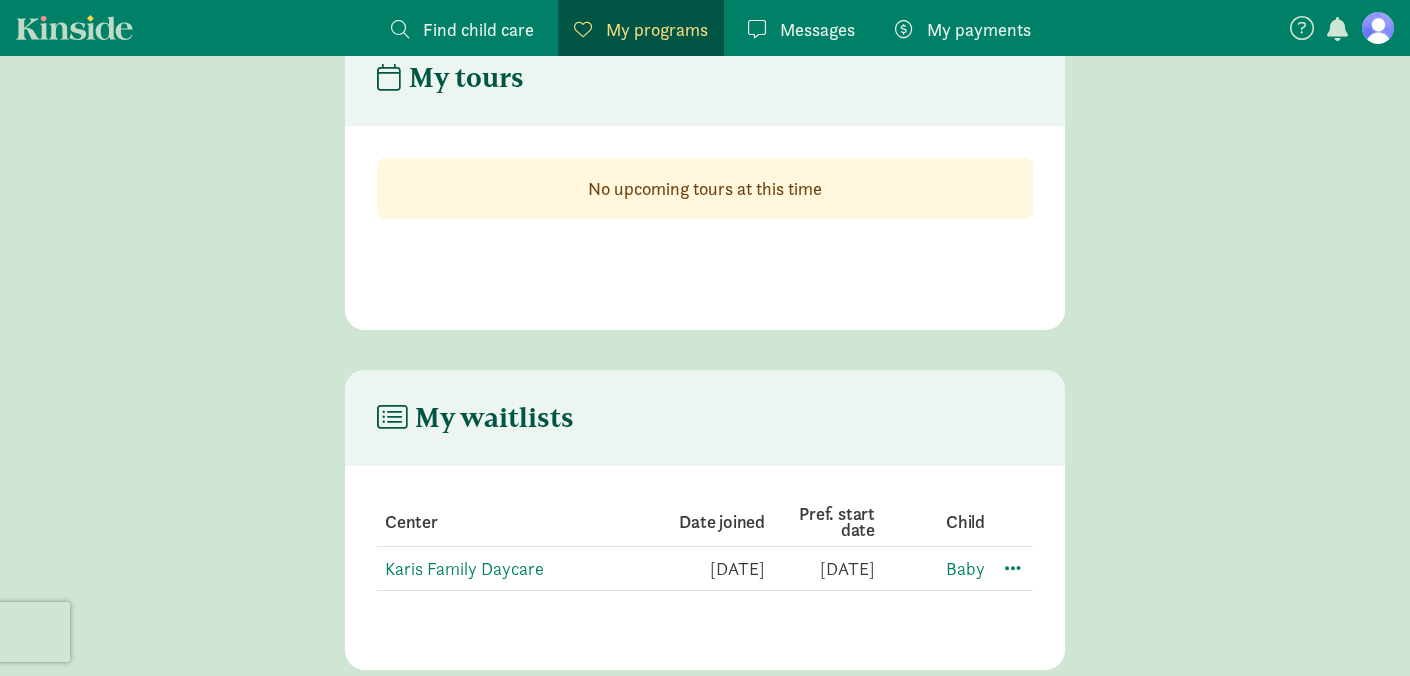 scroll, scrollTop: 65, scrollLeft: 0, axis: vertical 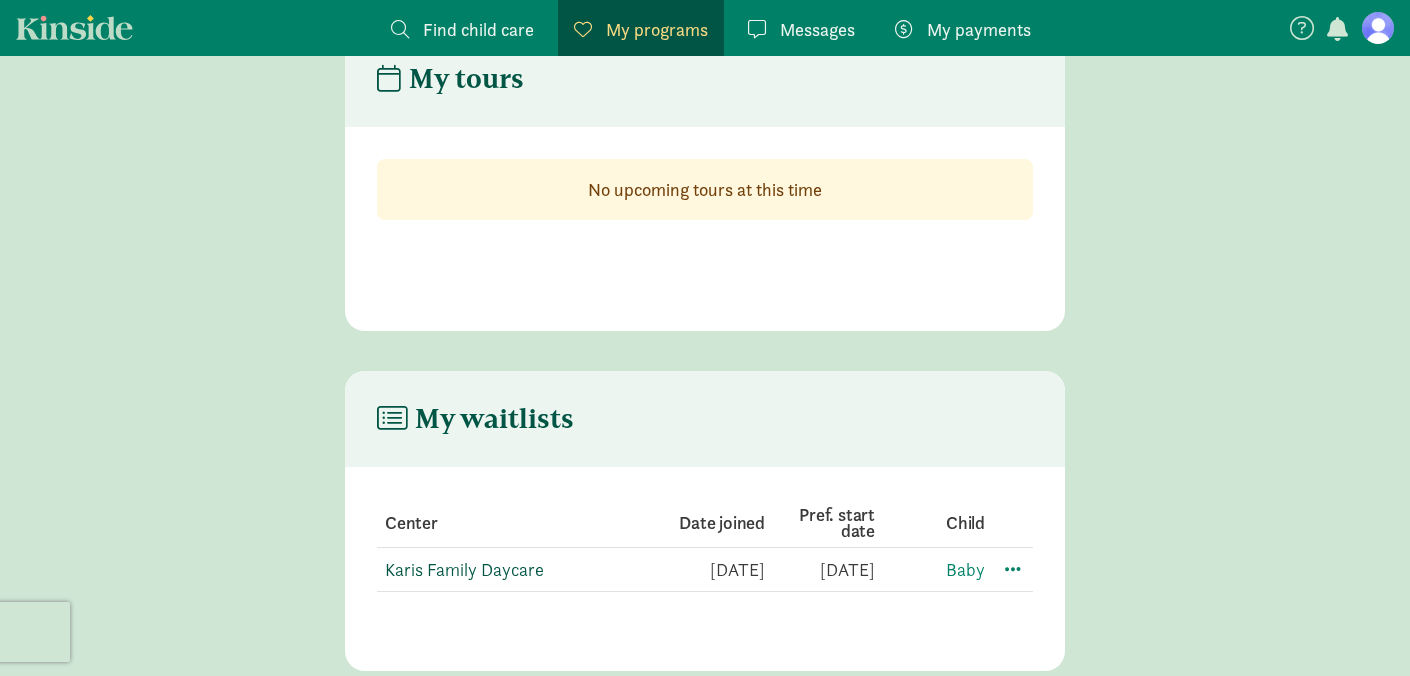 click on "Karis Family Daycare" 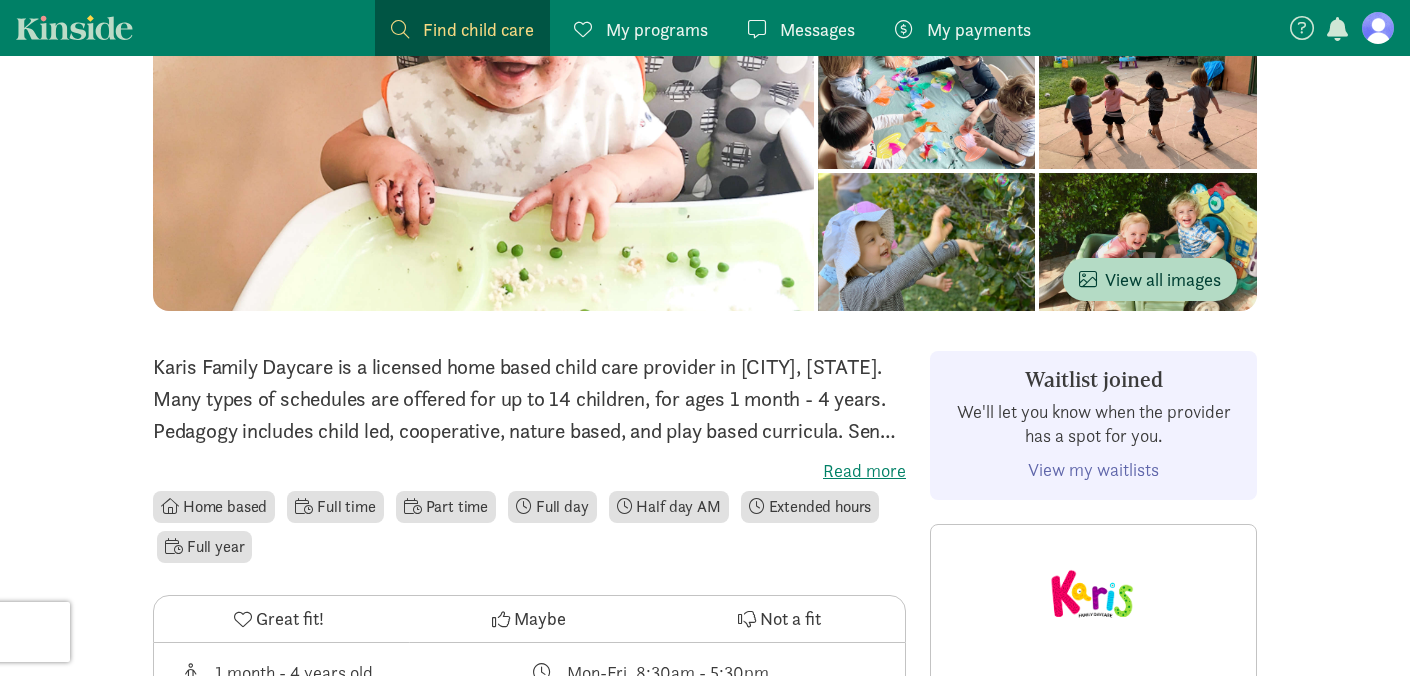 scroll, scrollTop: 305, scrollLeft: 0, axis: vertical 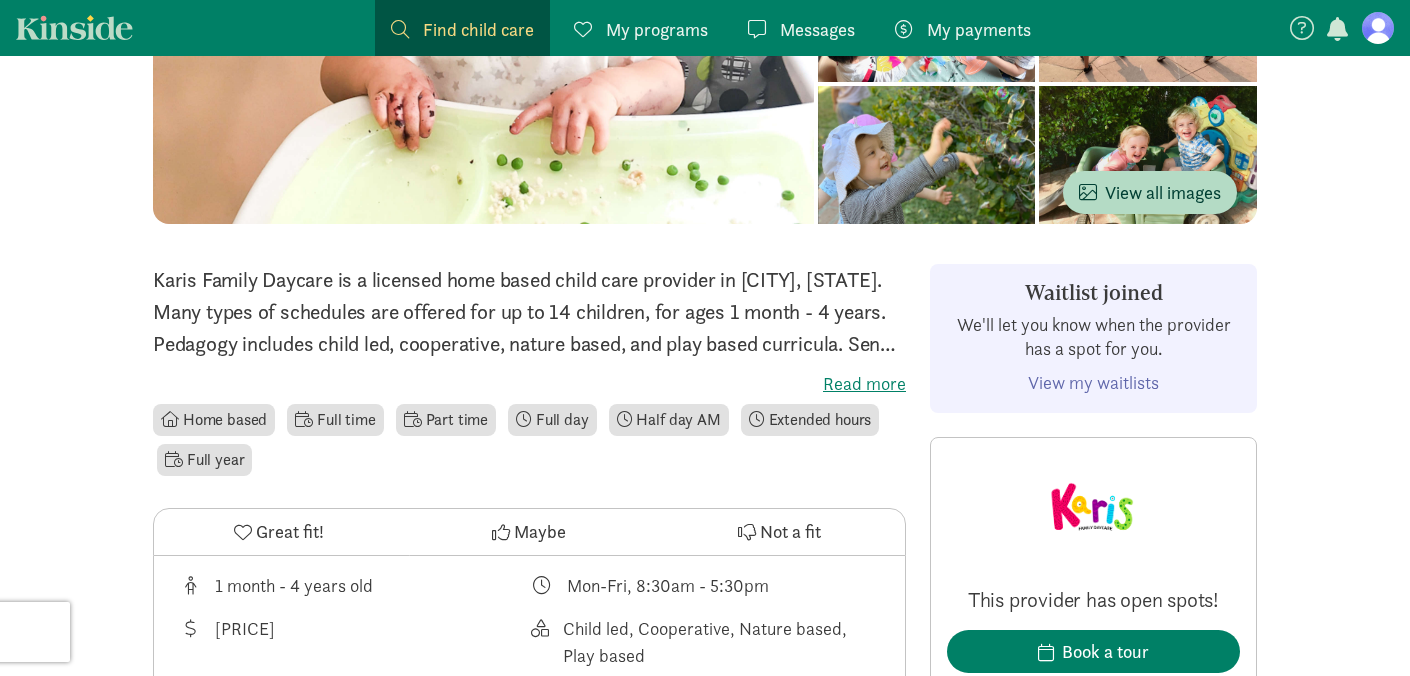 click on "Read more" at bounding box center [529, 384] 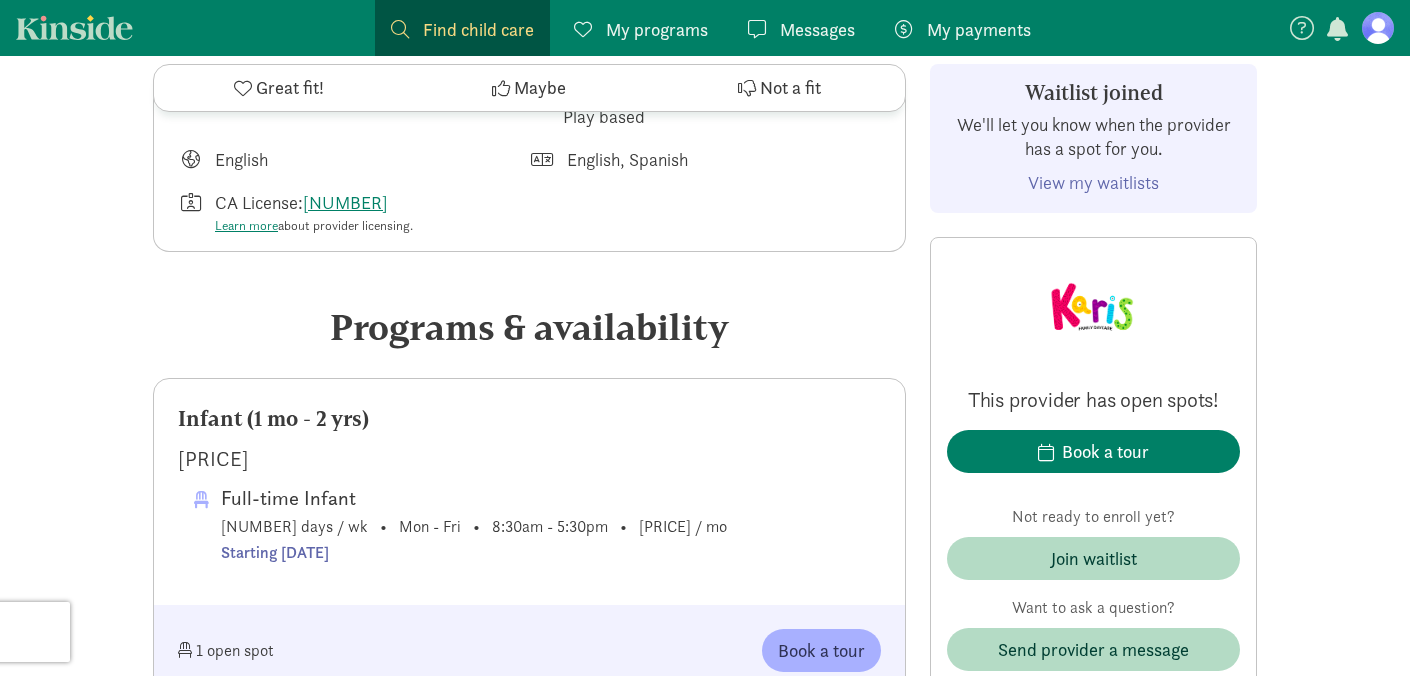 scroll, scrollTop: 779, scrollLeft: 0, axis: vertical 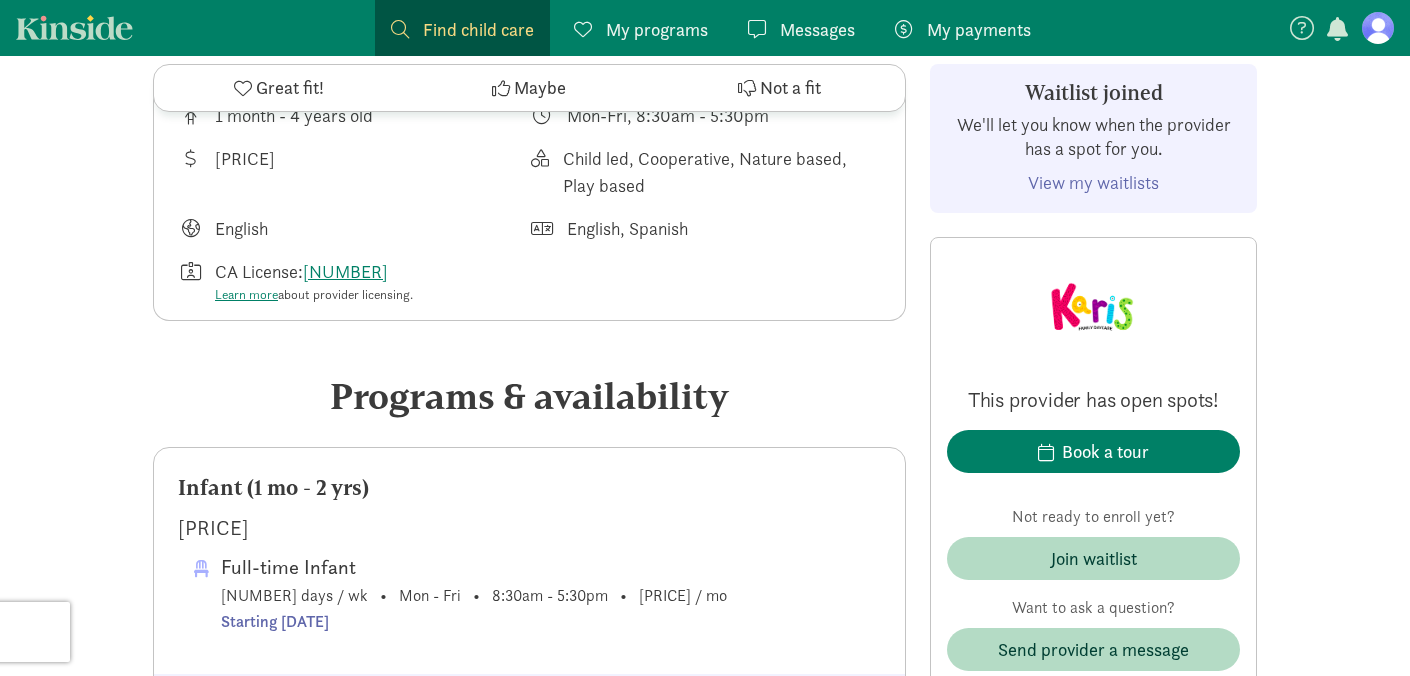 click on "View my waitlists" 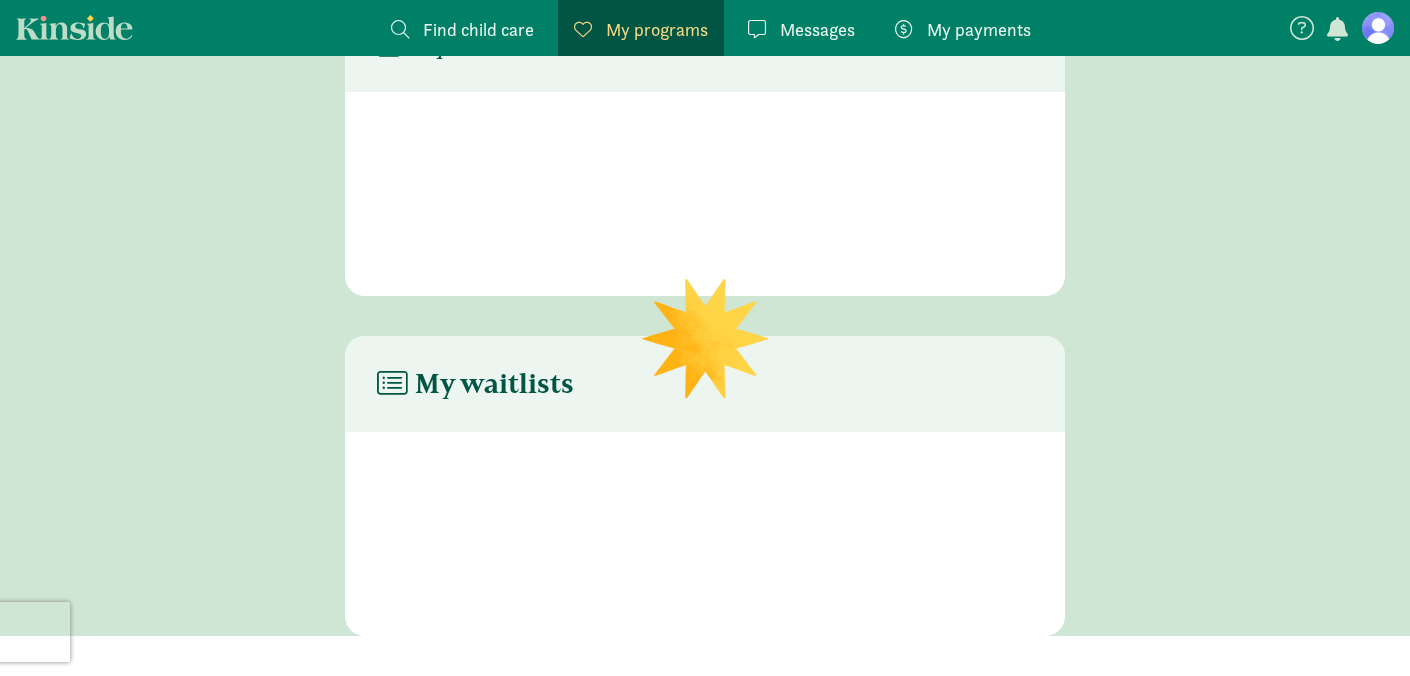 scroll, scrollTop: 100, scrollLeft: 0, axis: vertical 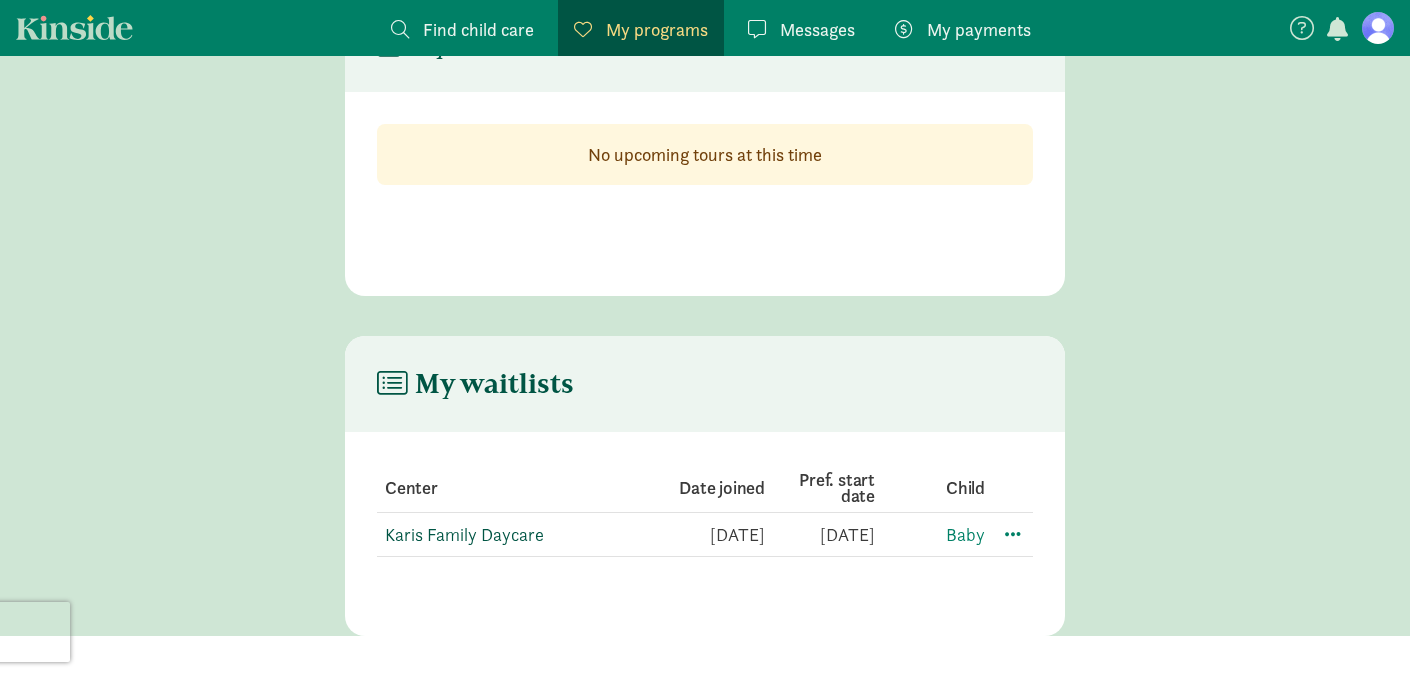 click on "Karis Family Daycare" 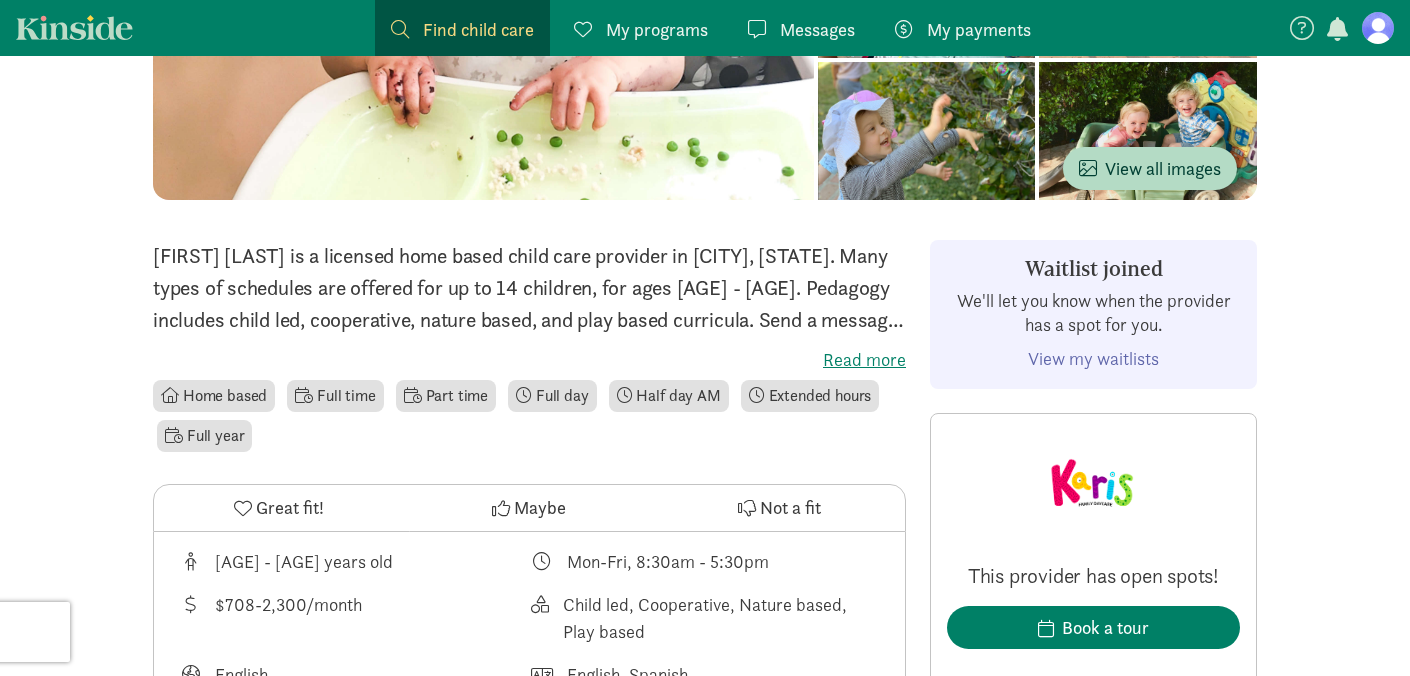 scroll, scrollTop: 331, scrollLeft: 0, axis: vertical 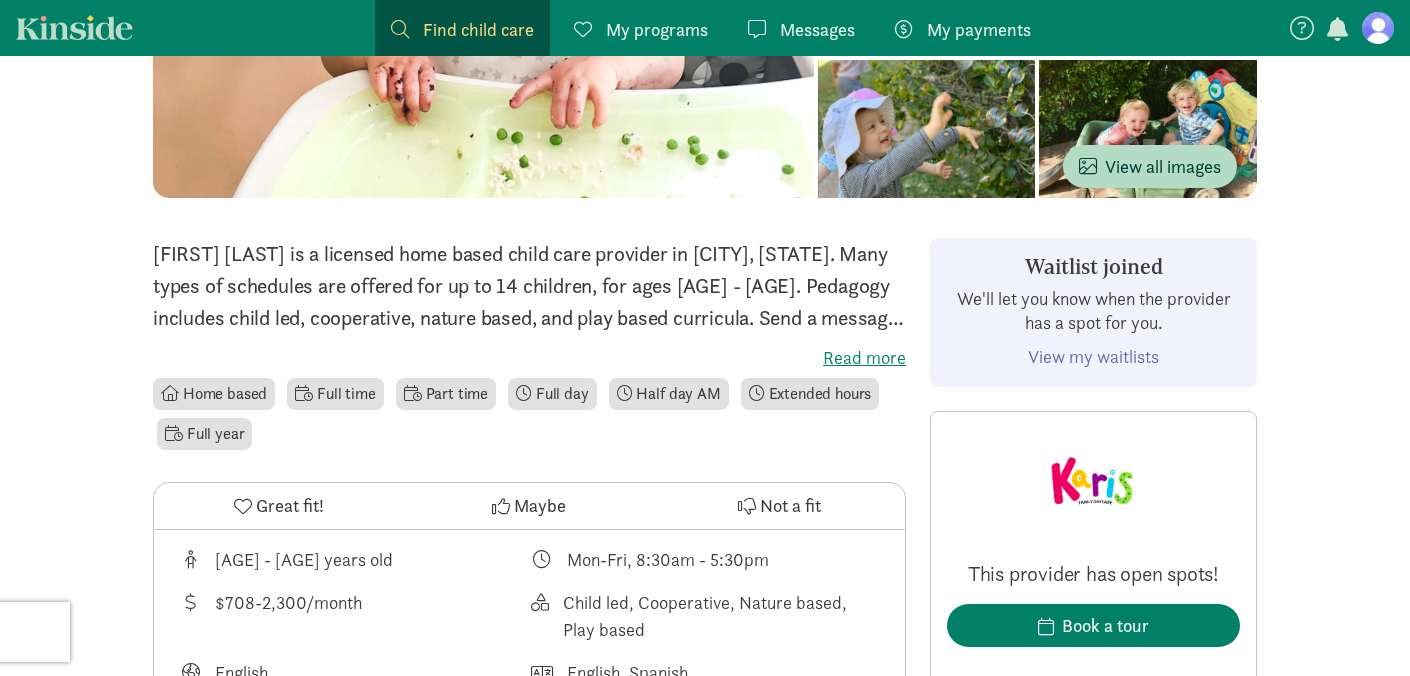 click on "Read more" at bounding box center [529, 358] 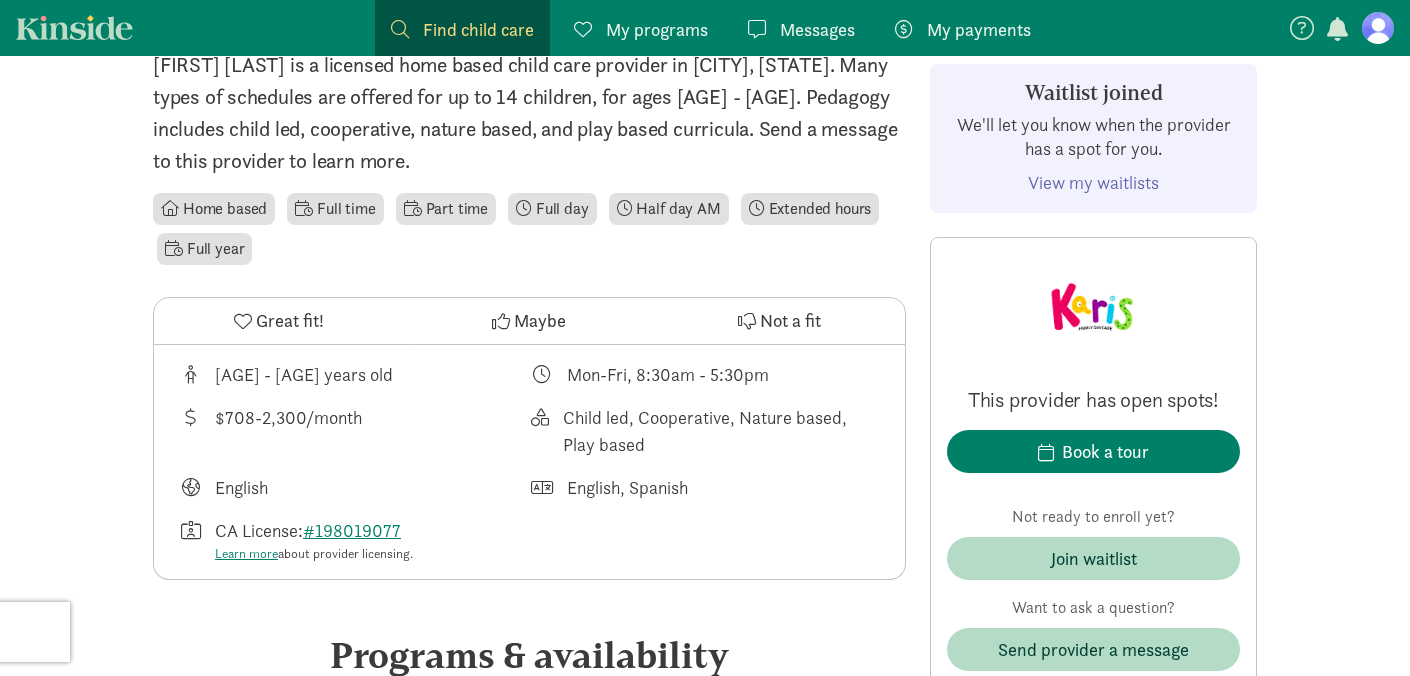 scroll, scrollTop: 519, scrollLeft: 0, axis: vertical 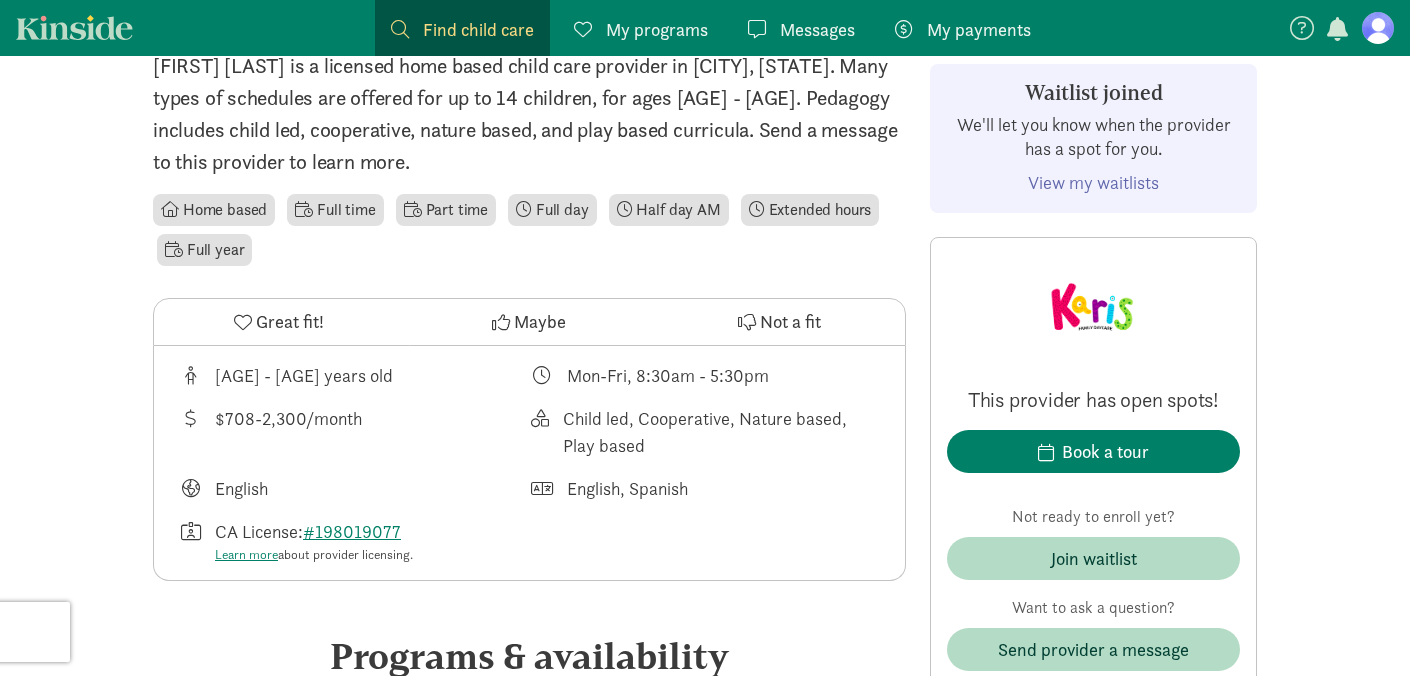 click on "Great fit!" at bounding box center [290, 321] 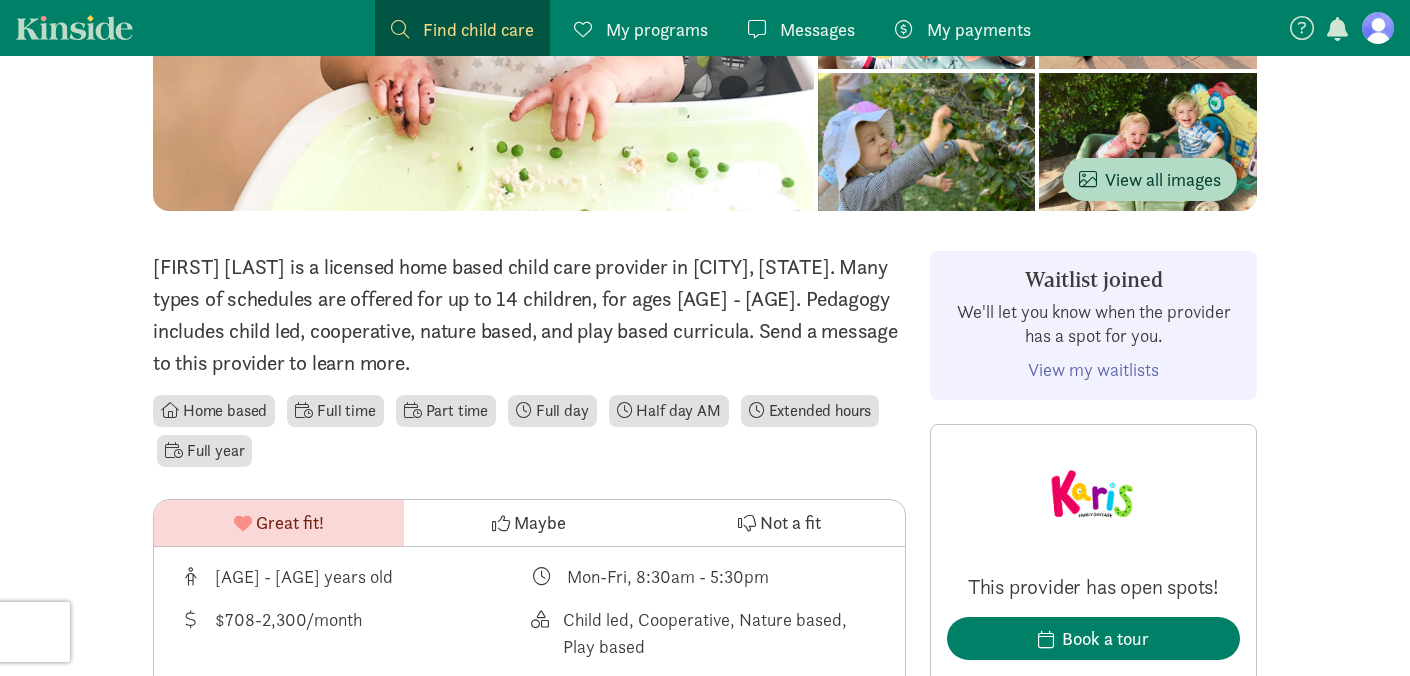 scroll, scrollTop: 0, scrollLeft: 0, axis: both 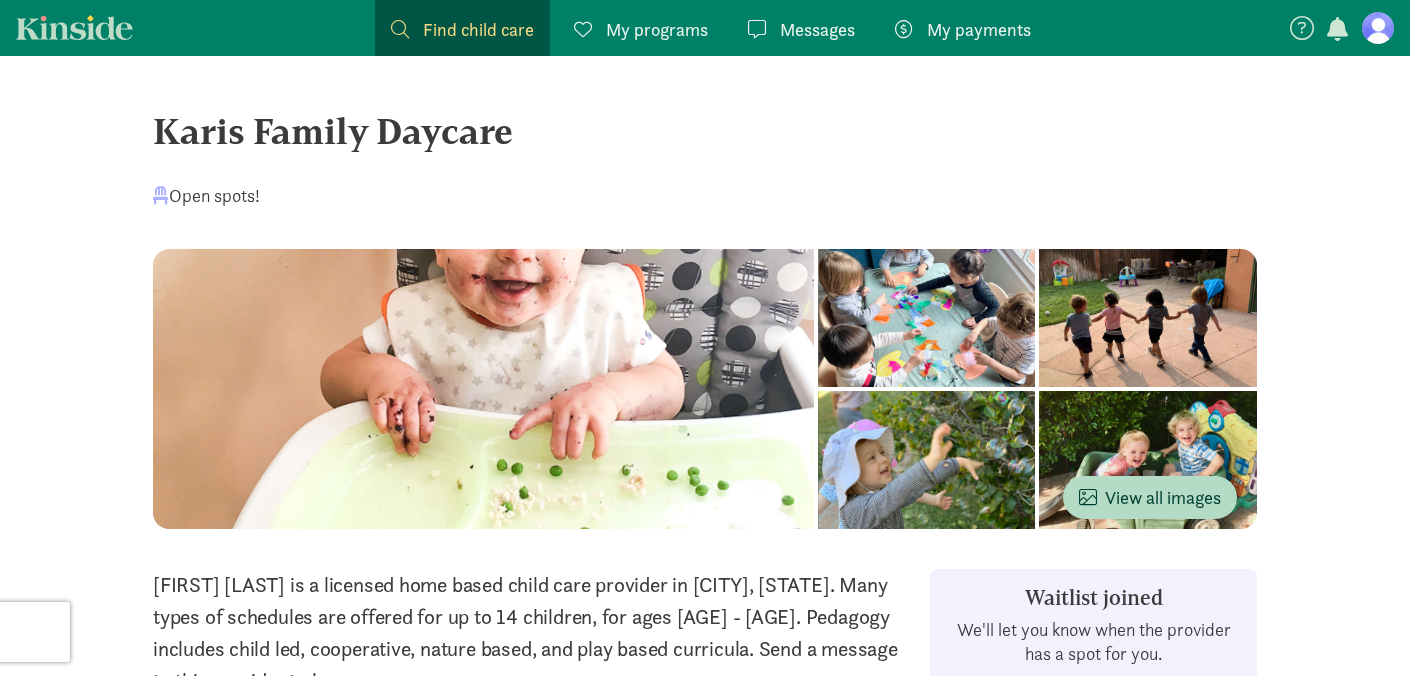 click on "My programs" at bounding box center (657, 29) 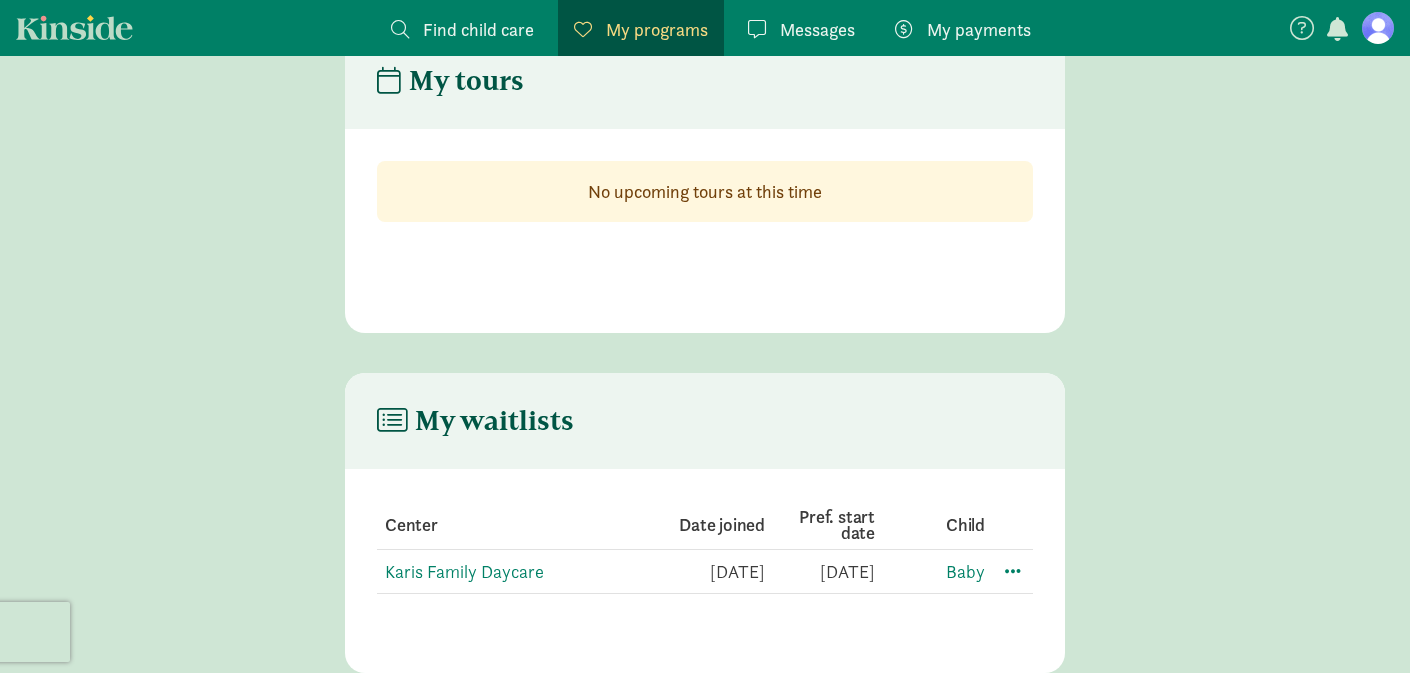 scroll, scrollTop: 0, scrollLeft: 0, axis: both 